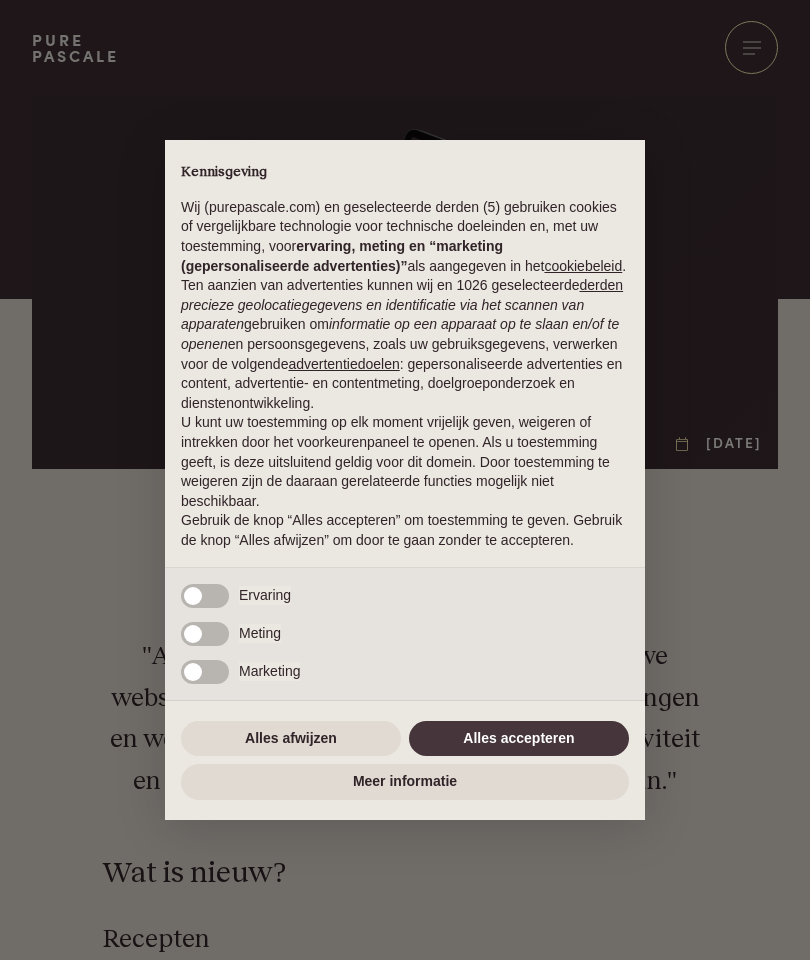 scroll, scrollTop: 0, scrollLeft: 0, axis: both 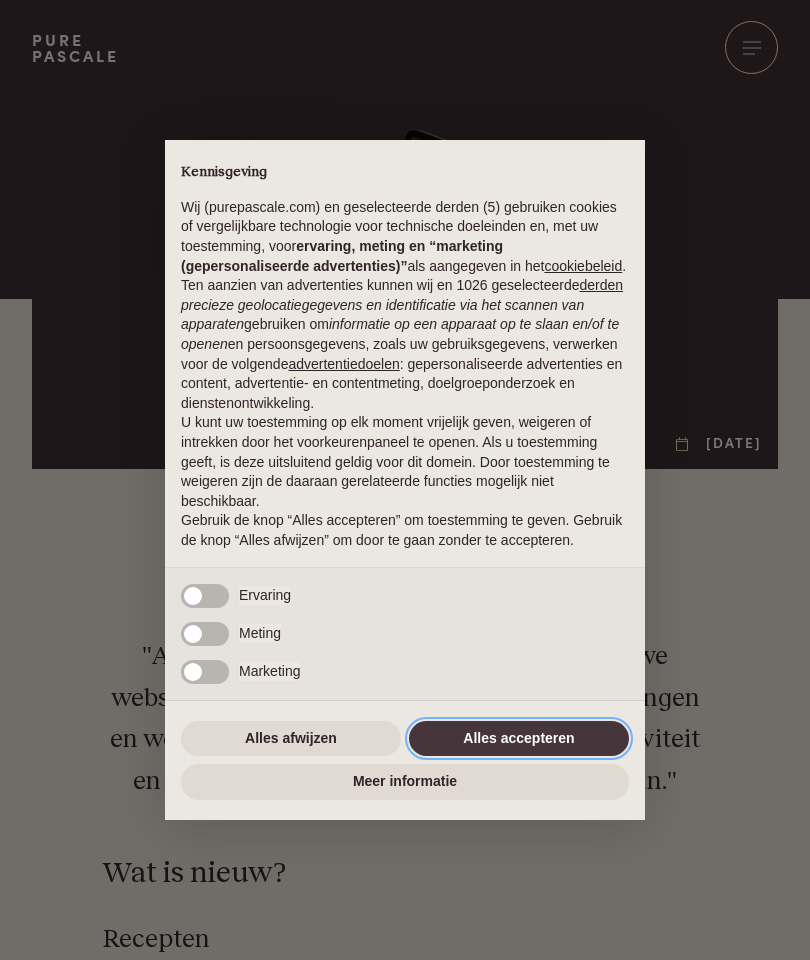 click on "Alles accepteren" at bounding box center [519, 739] 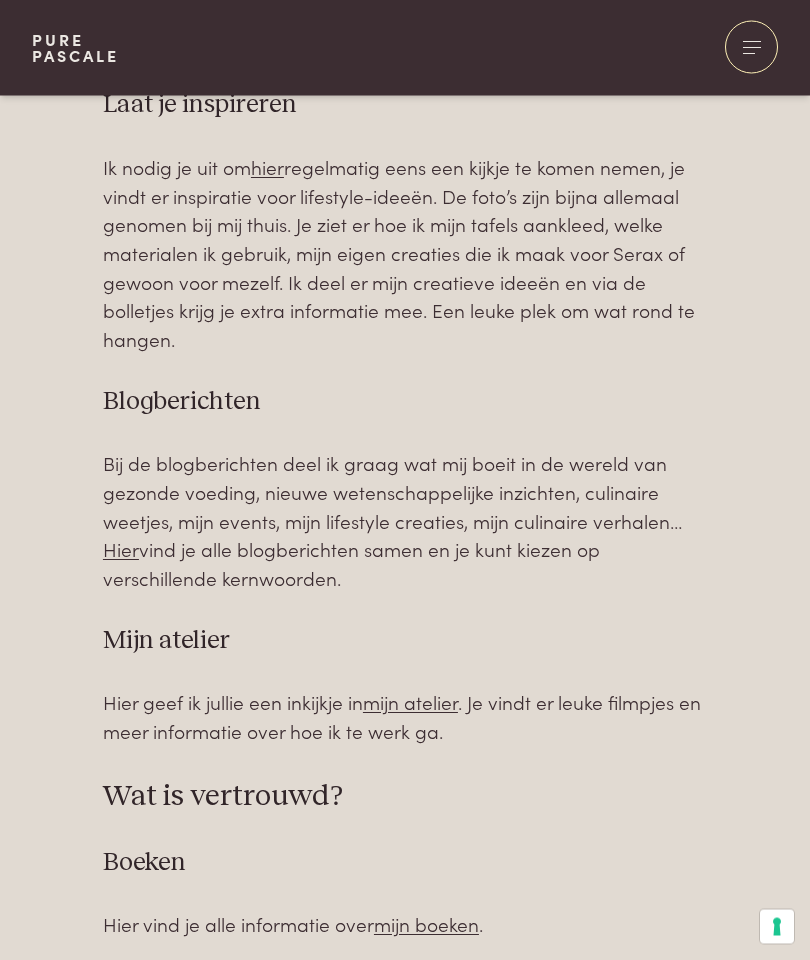 scroll, scrollTop: 1257, scrollLeft: 0, axis: vertical 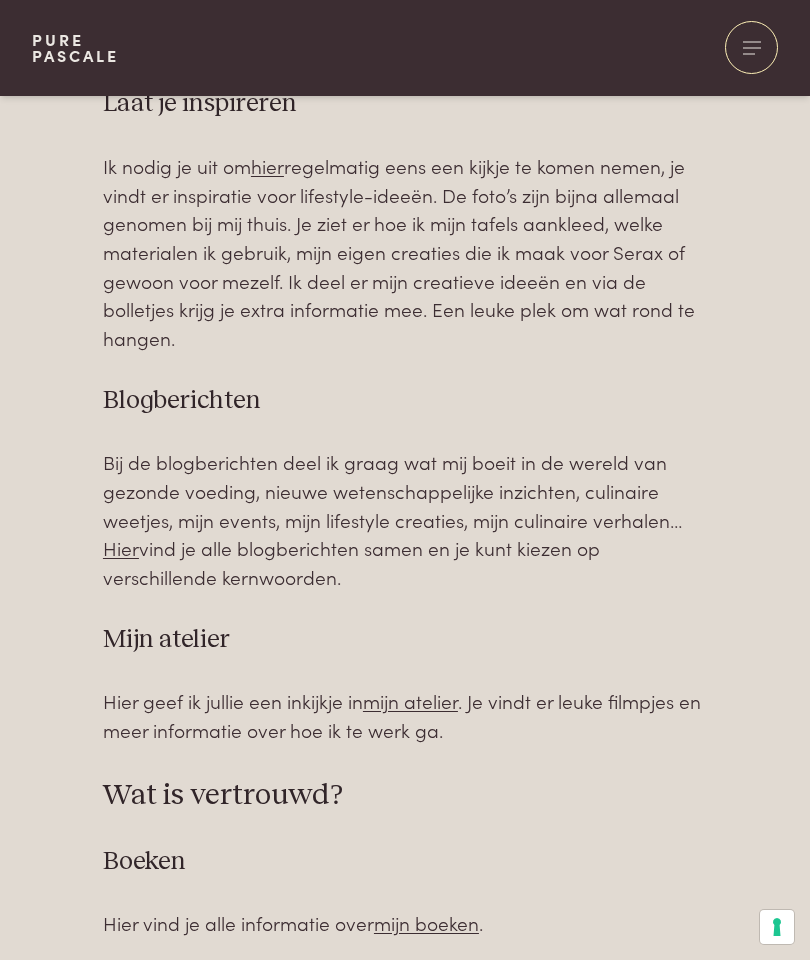 click on "mijn atelier" at bounding box center (410, 700) 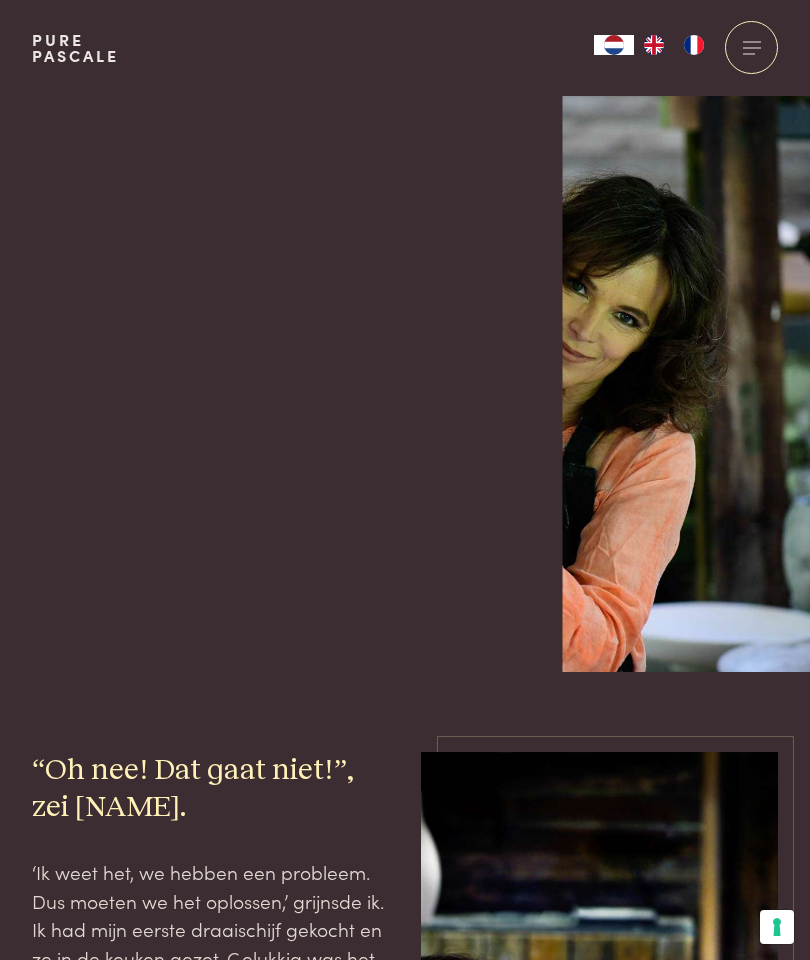 scroll, scrollTop: 0, scrollLeft: 0, axis: both 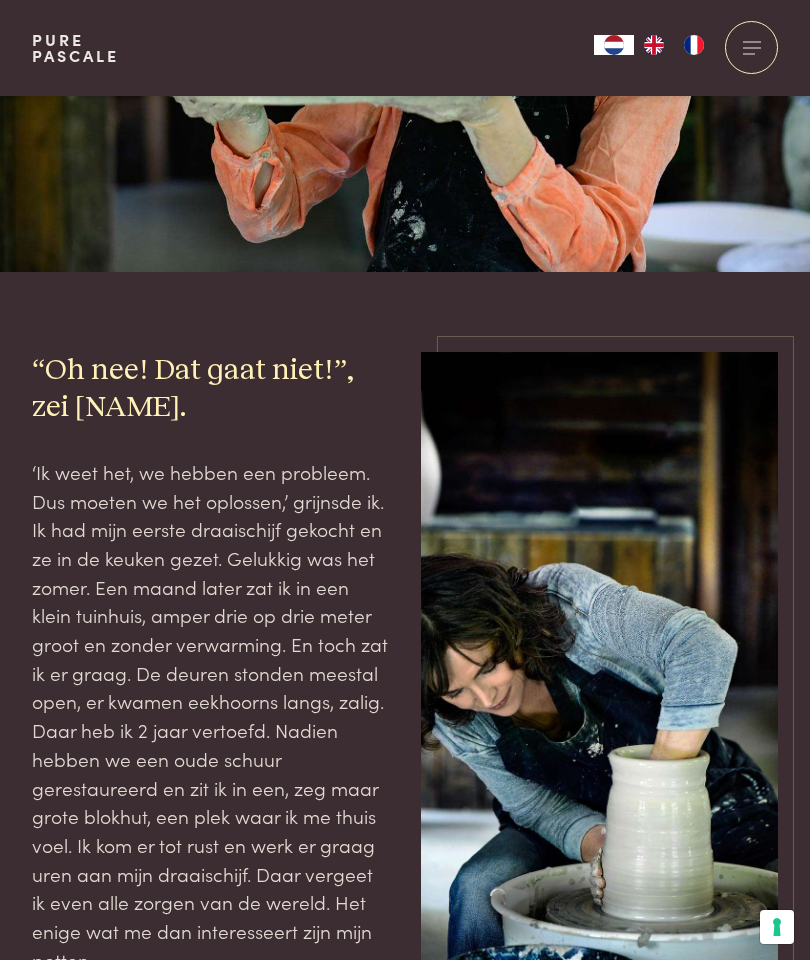 click at bounding box center (599, 710) 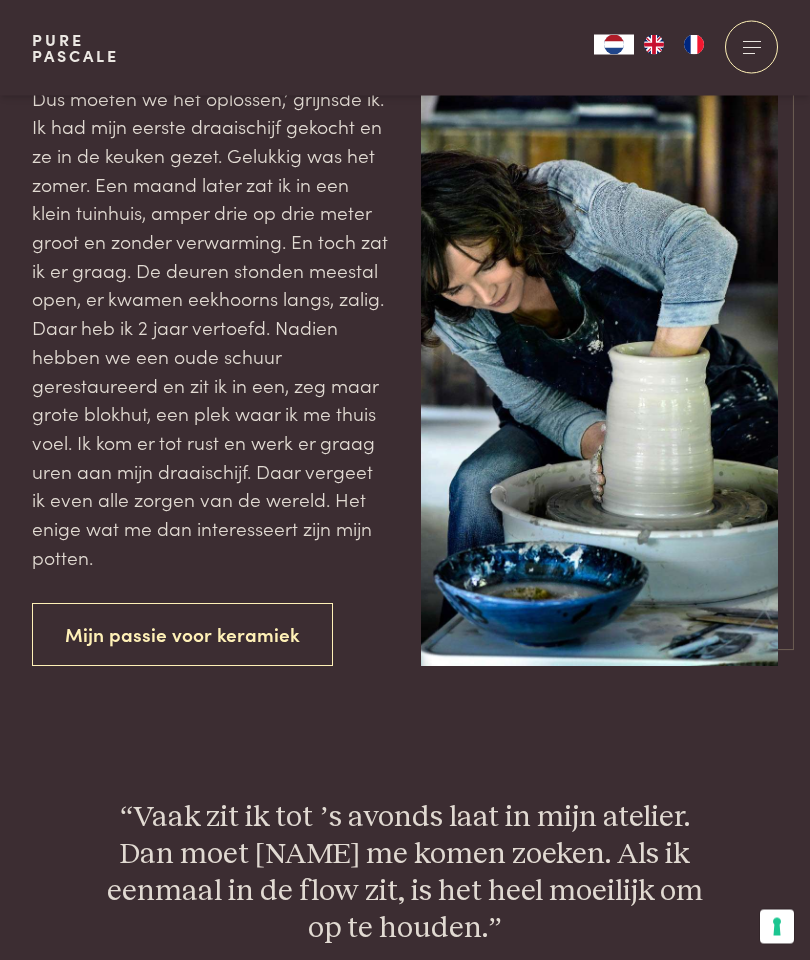 scroll, scrollTop: 803, scrollLeft: 0, axis: vertical 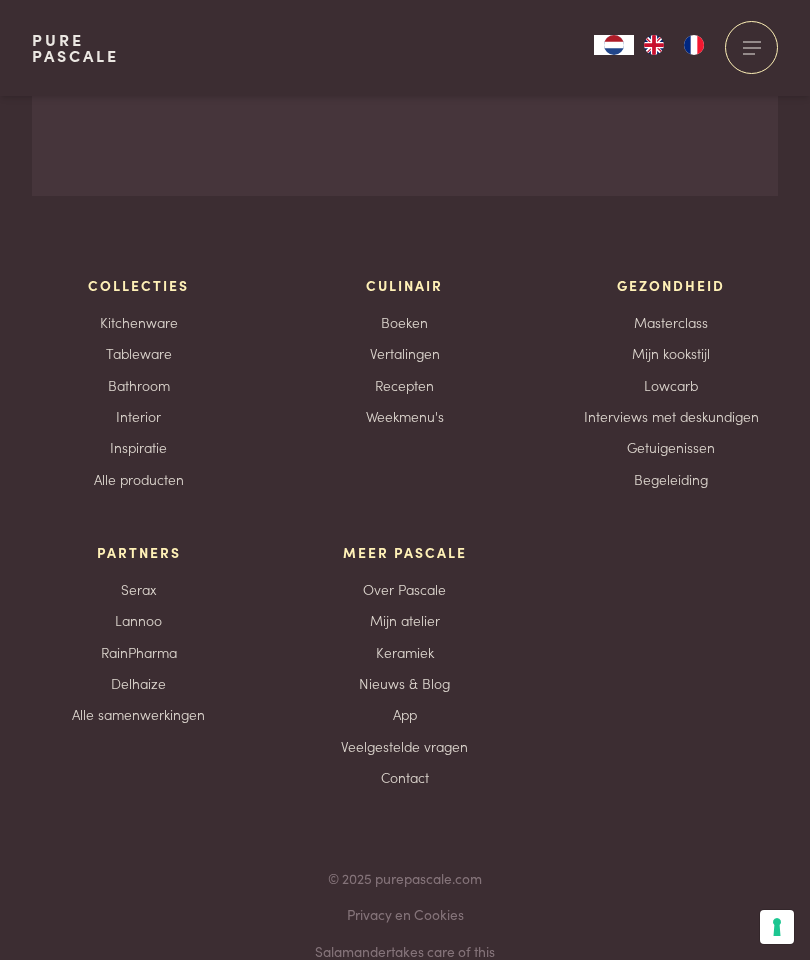 click on "Weekmenu's" at bounding box center [405, 416] 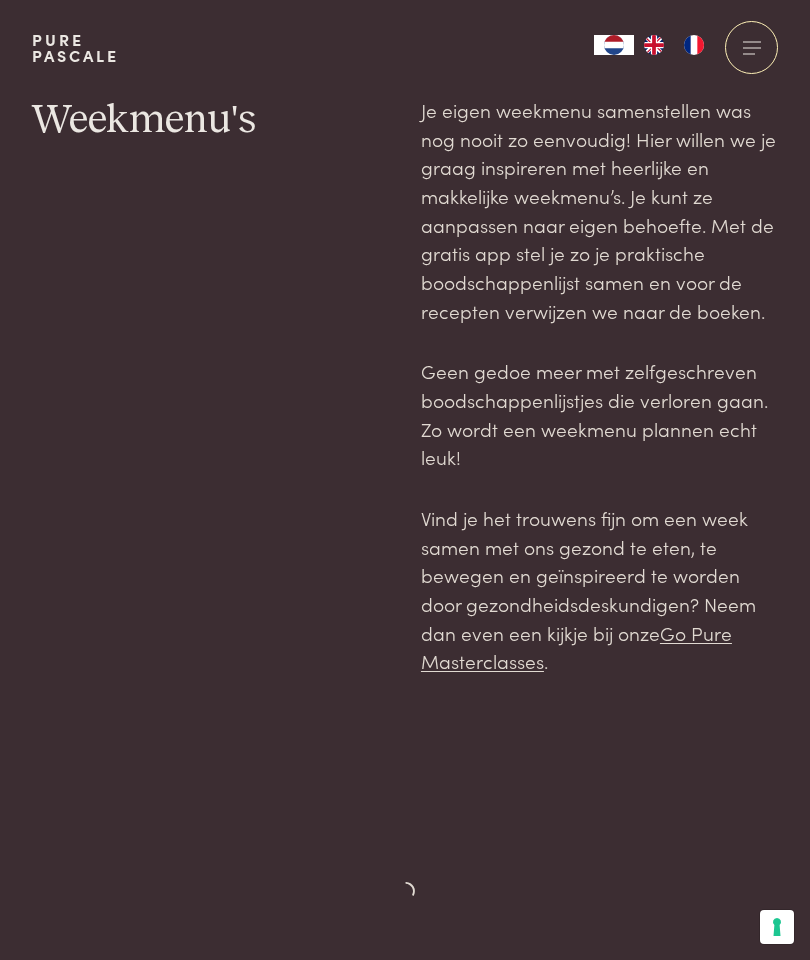 scroll, scrollTop: 0, scrollLeft: 0, axis: both 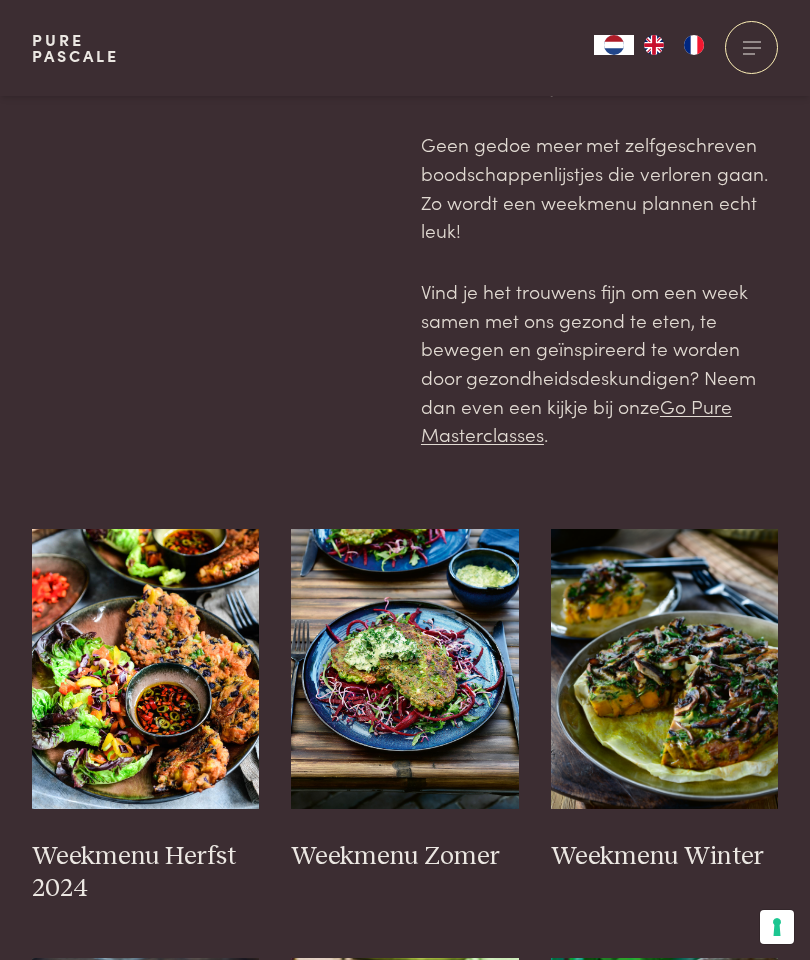 click at bounding box center [405, 669] 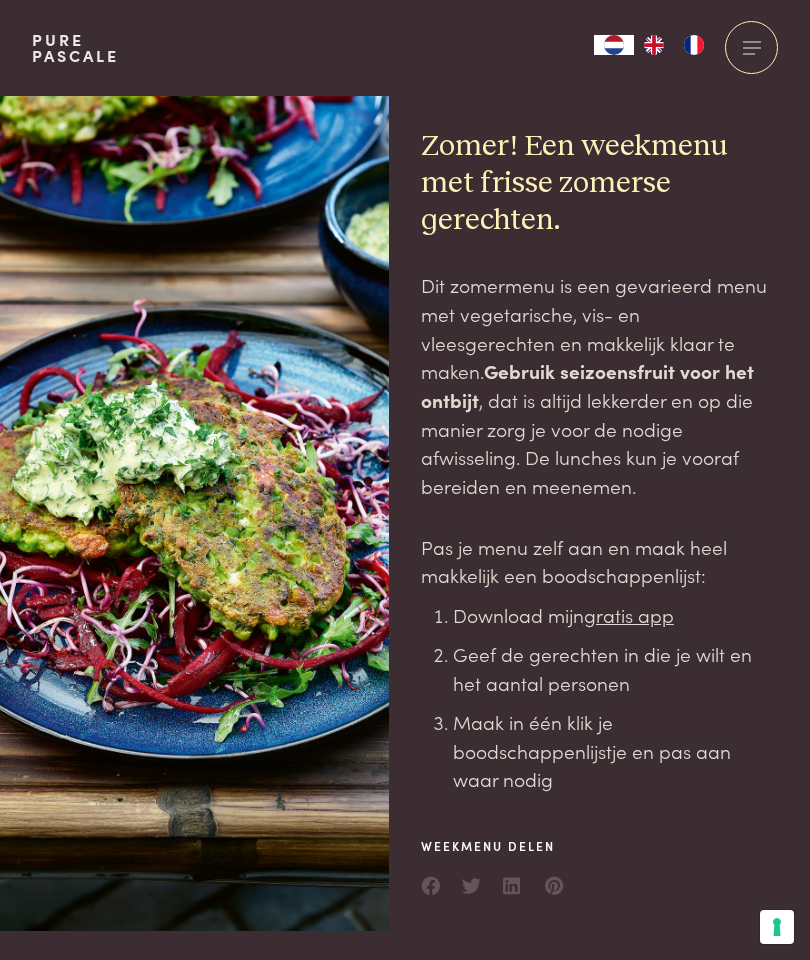 scroll, scrollTop: 0, scrollLeft: 0, axis: both 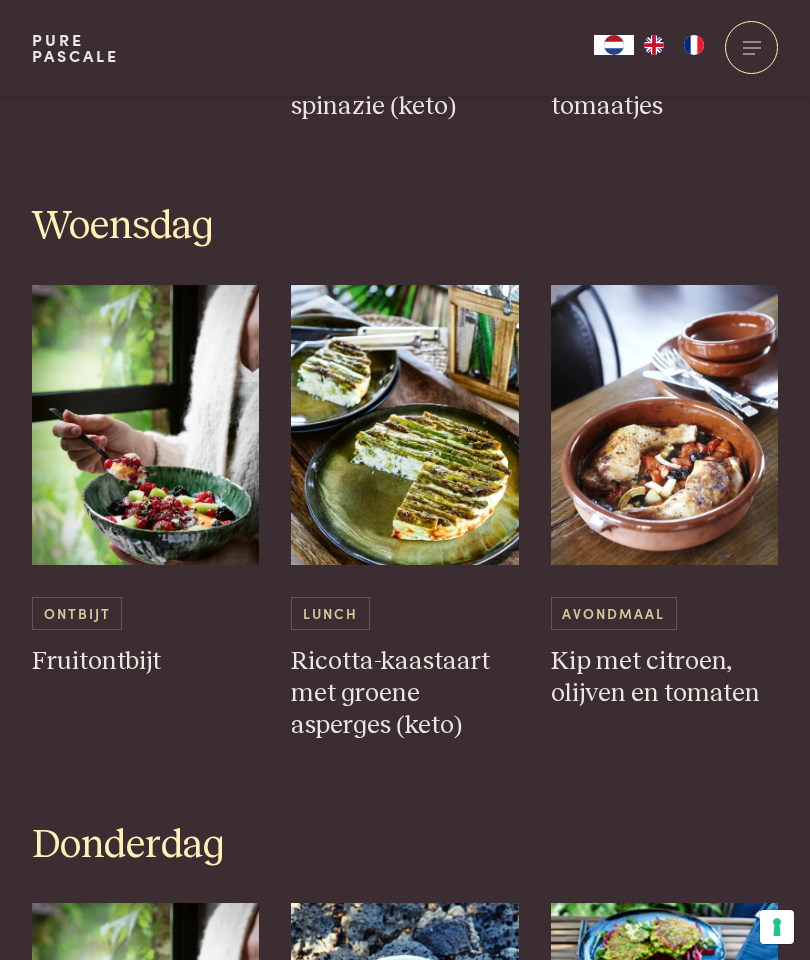 click on "Kip met citroen, olijven en tomaten" at bounding box center [665, 678] 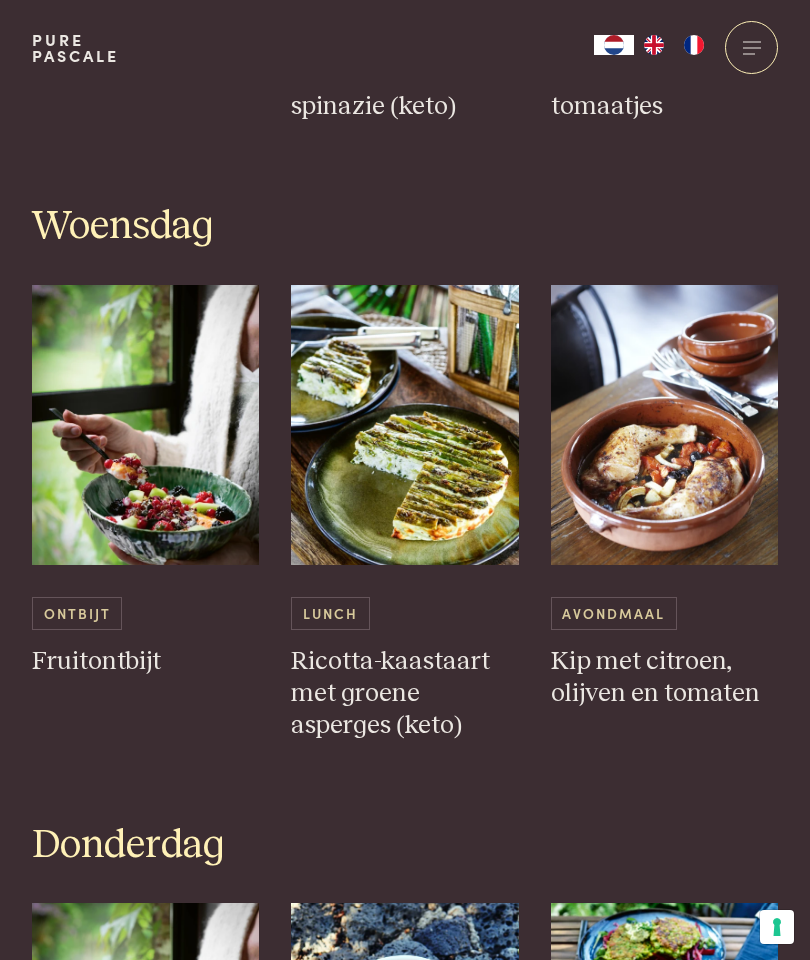scroll, scrollTop: 2142, scrollLeft: 0, axis: vertical 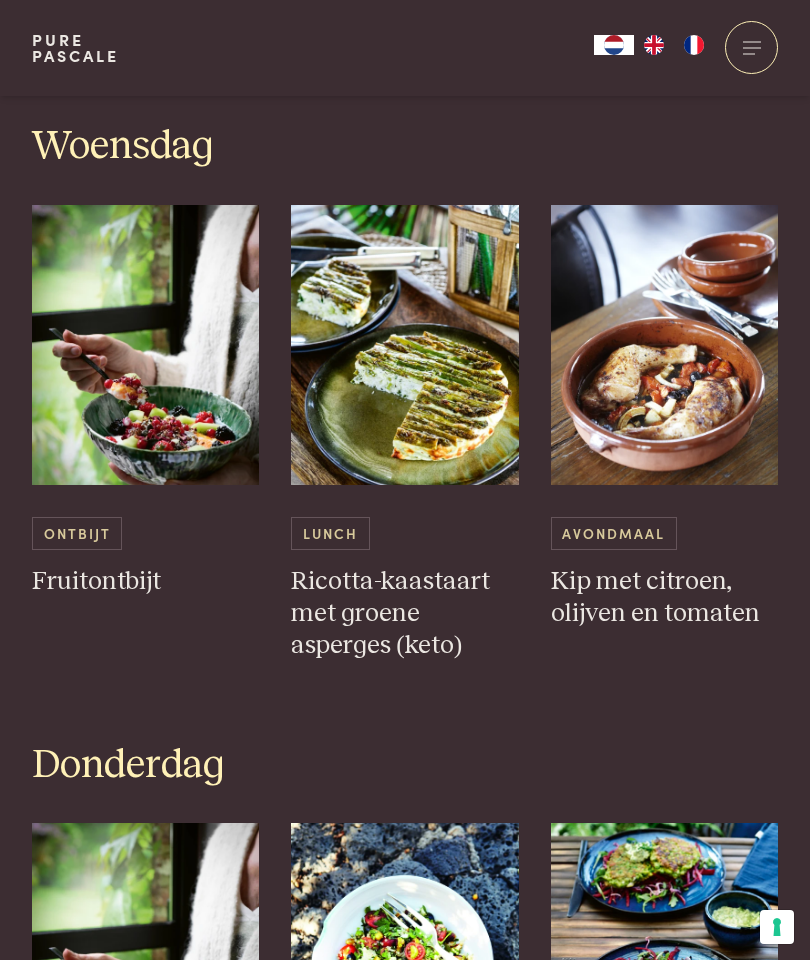 click on "Ricotta-kaastaart met groene asperges (keto)" at bounding box center [405, 614] 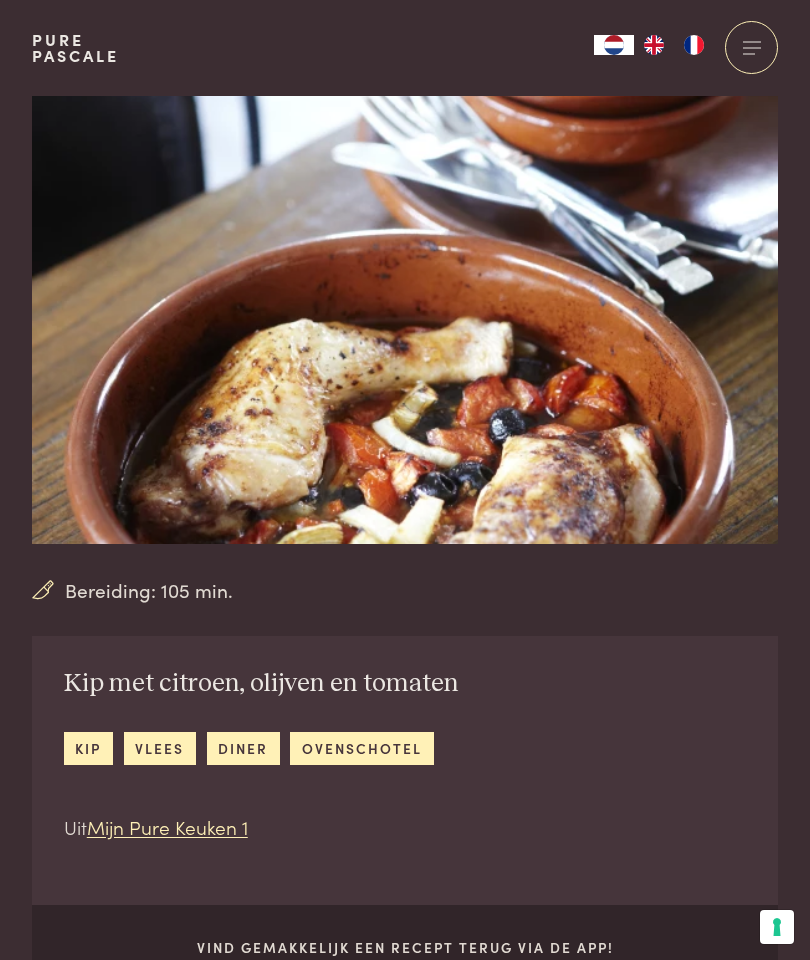 scroll, scrollTop: 0, scrollLeft: 0, axis: both 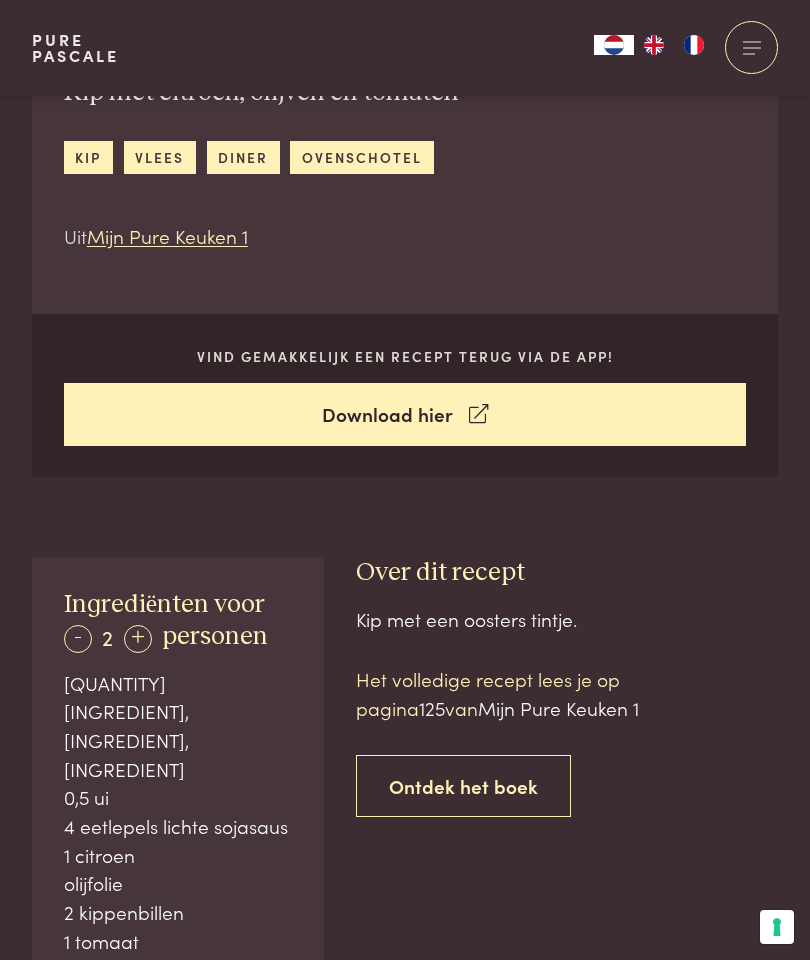 click on "Download hier" at bounding box center [405, 414] 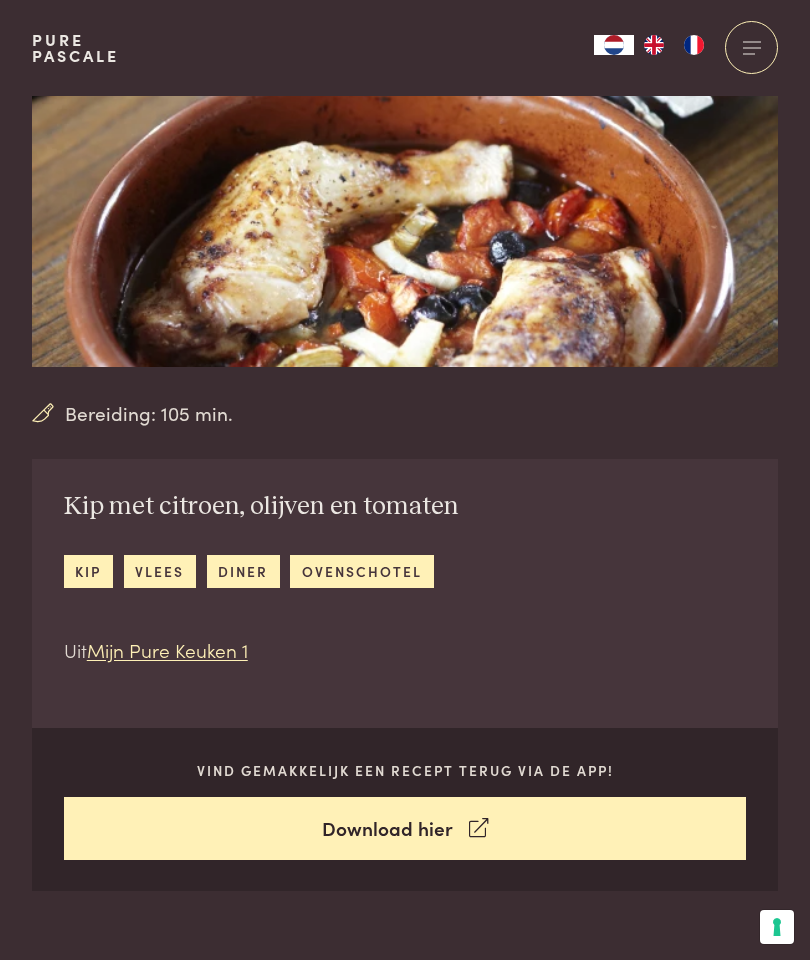 scroll, scrollTop: 0, scrollLeft: 0, axis: both 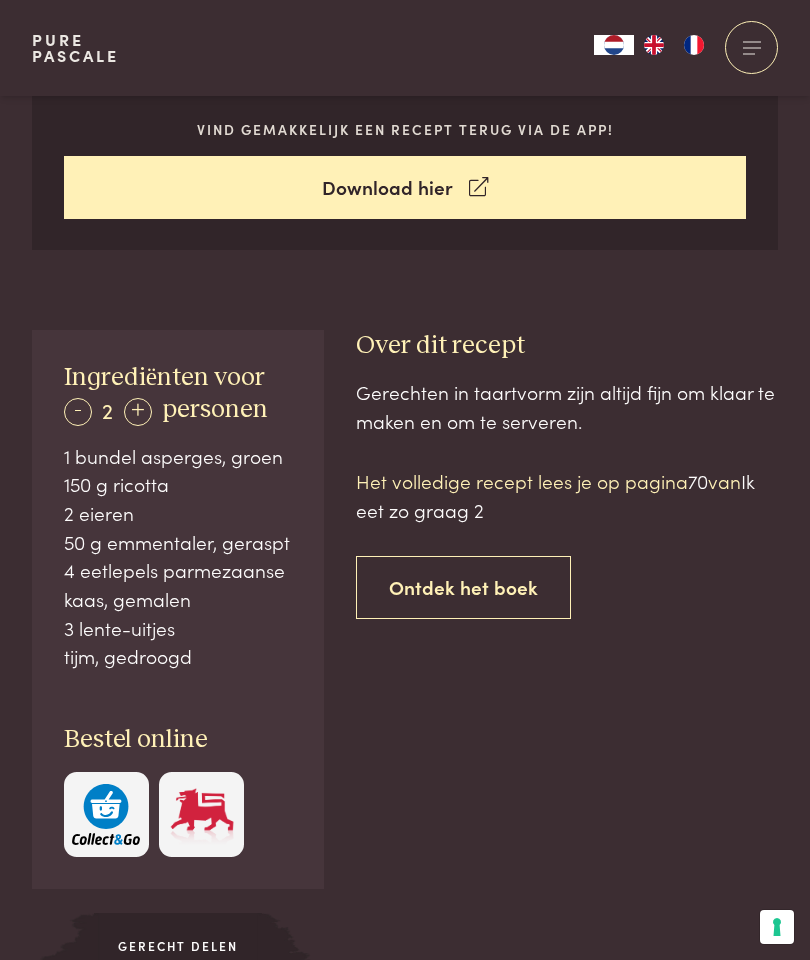 click on "Download hier" at bounding box center [405, 187] 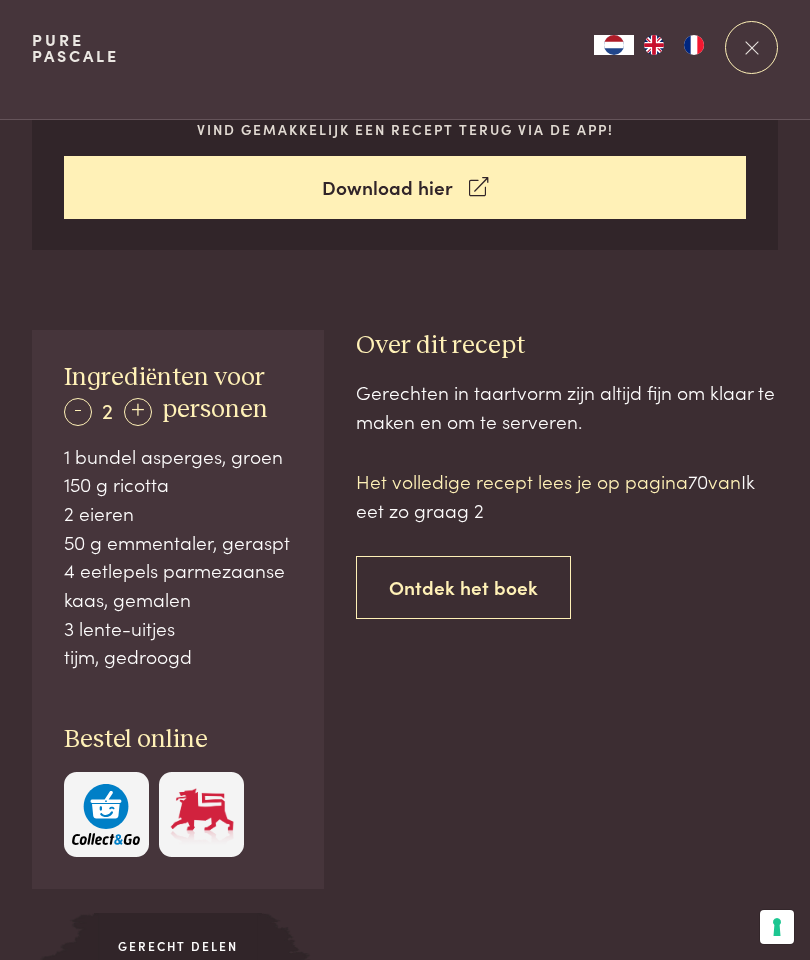 scroll, scrollTop: 0, scrollLeft: 0, axis: both 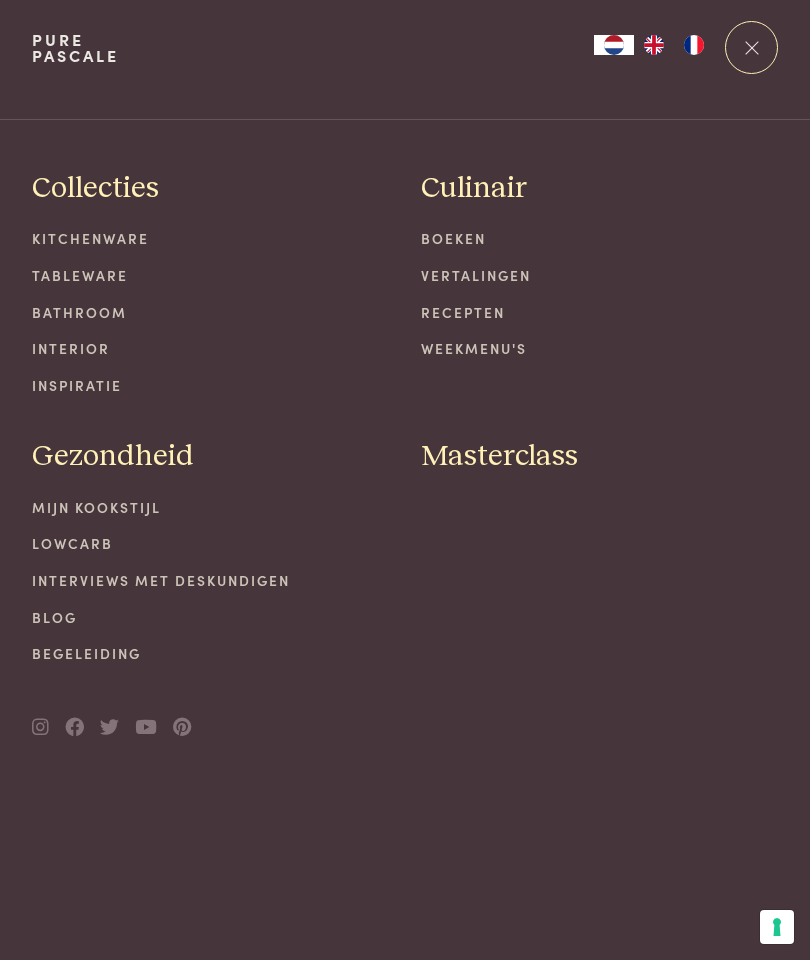click on "Masterclass" at bounding box center (499, 456) 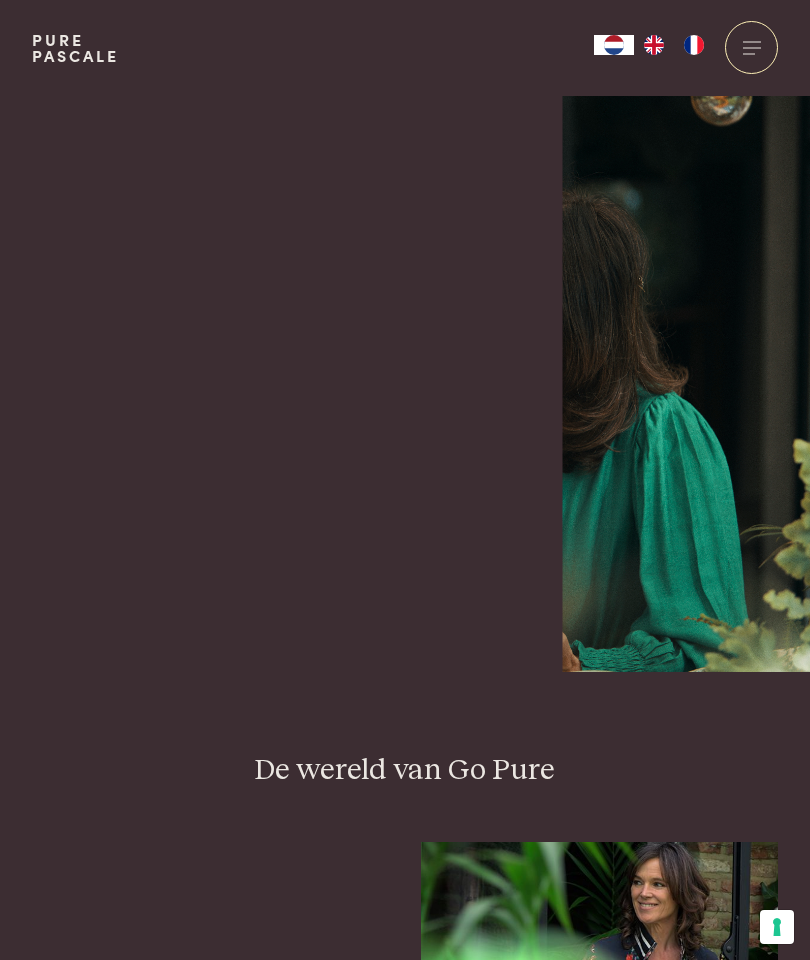 scroll, scrollTop: 0, scrollLeft: 0, axis: both 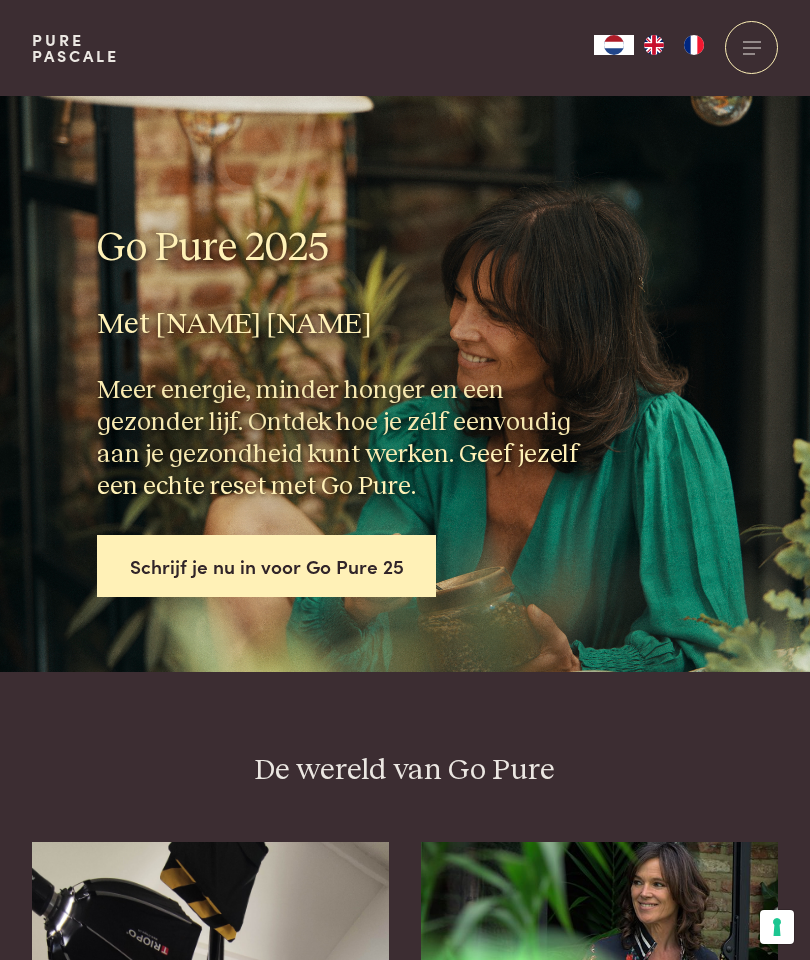 click on "Schrijf je nu in voor Go Pure 25" at bounding box center [267, 566] 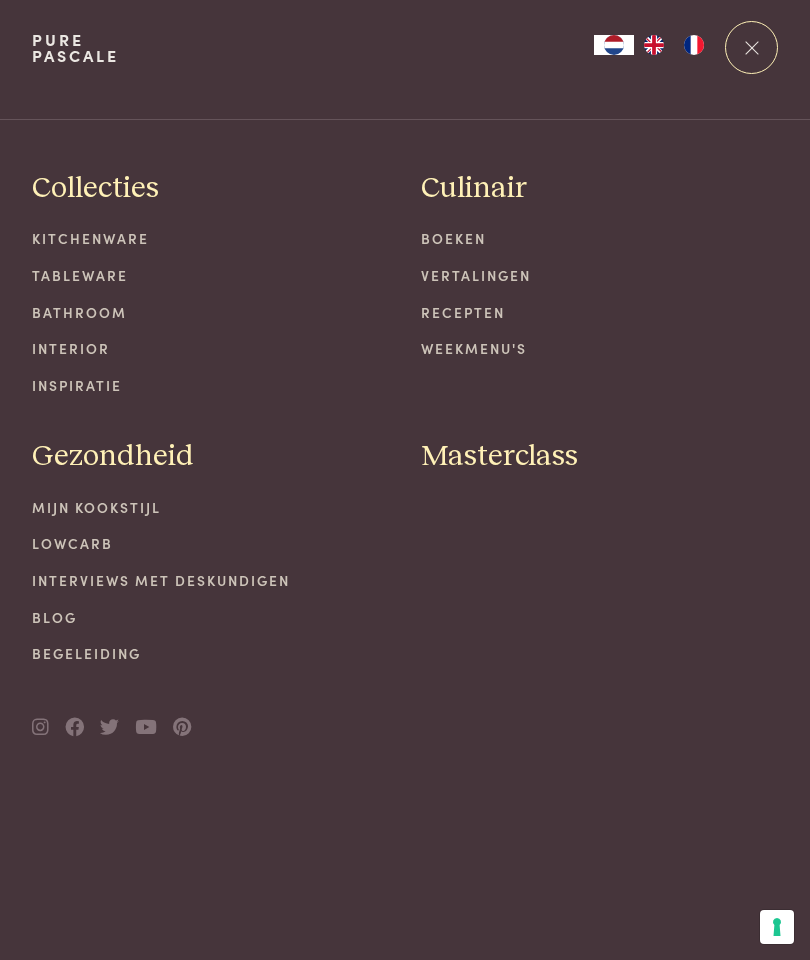 click on "Boeken" at bounding box center (599, 238) 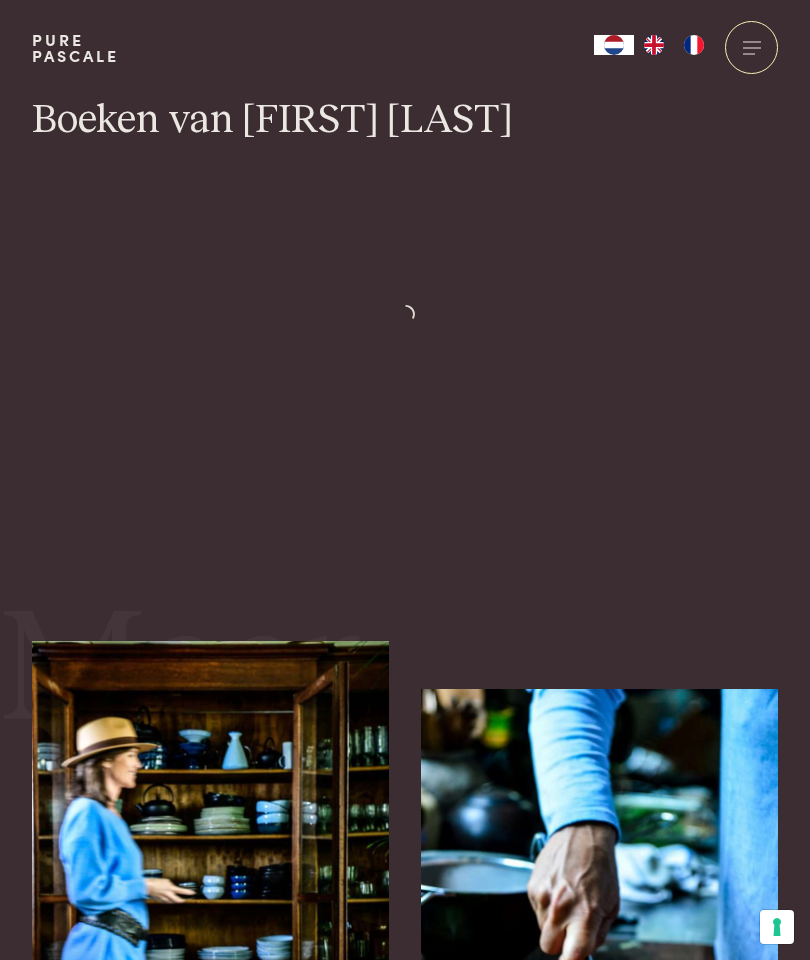 scroll, scrollTop: 0, scrollLeft: 0, axis: both 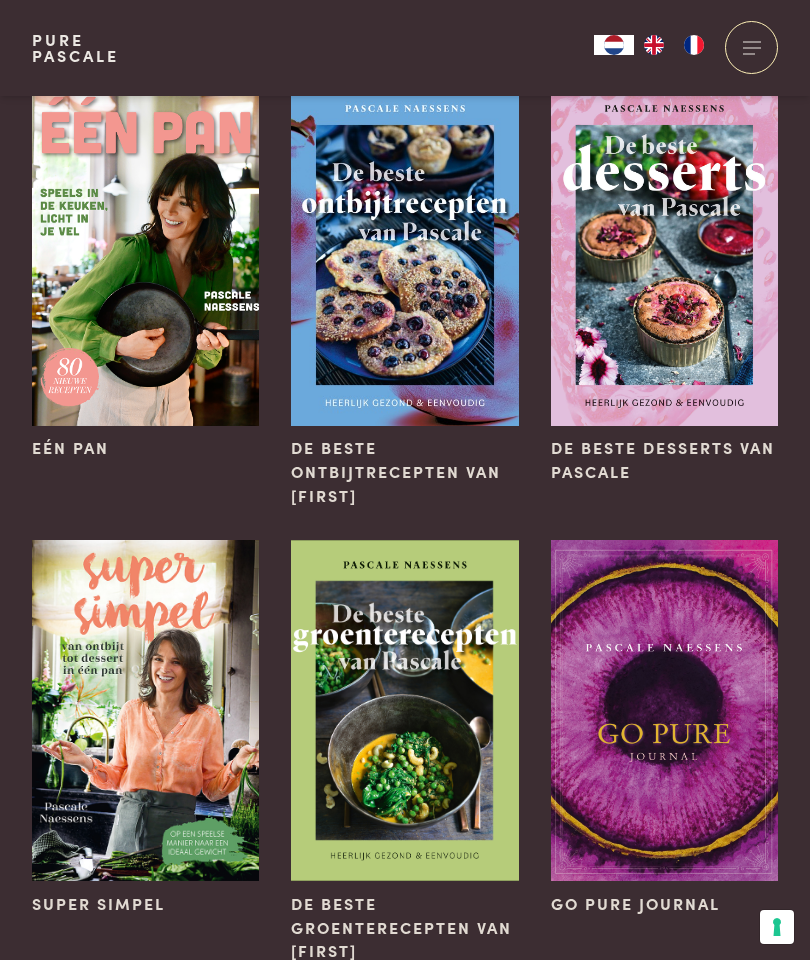click at bounding box center [664, 710] 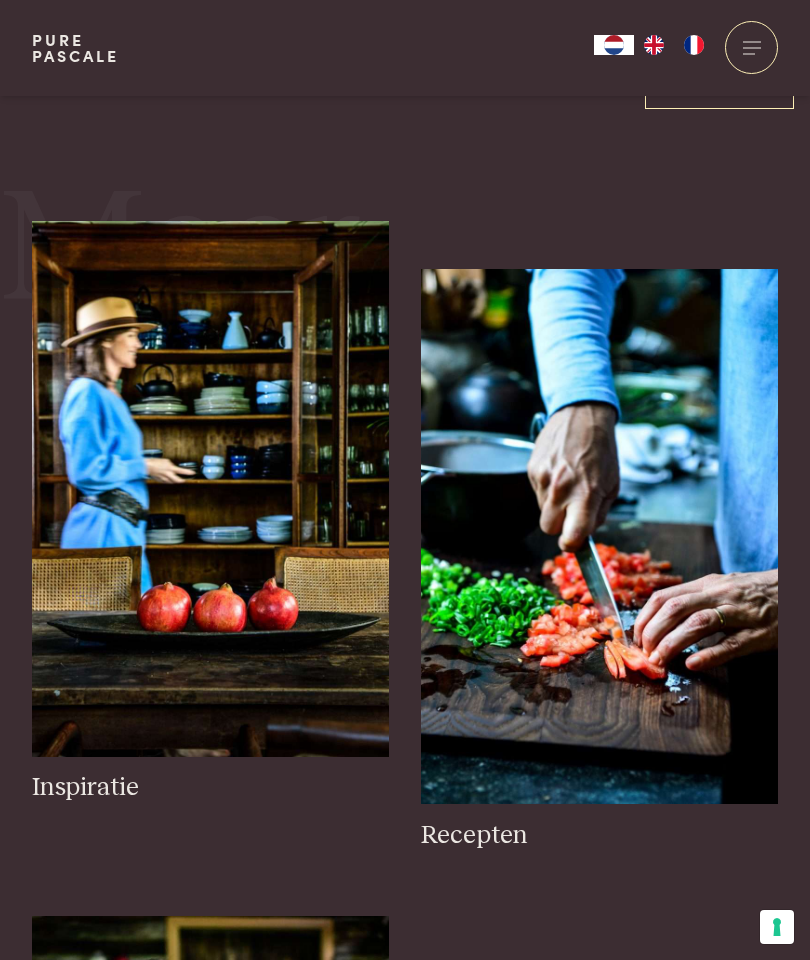 scroll, scrollTop: 2689, scrollLeft: 0, axis: vertical 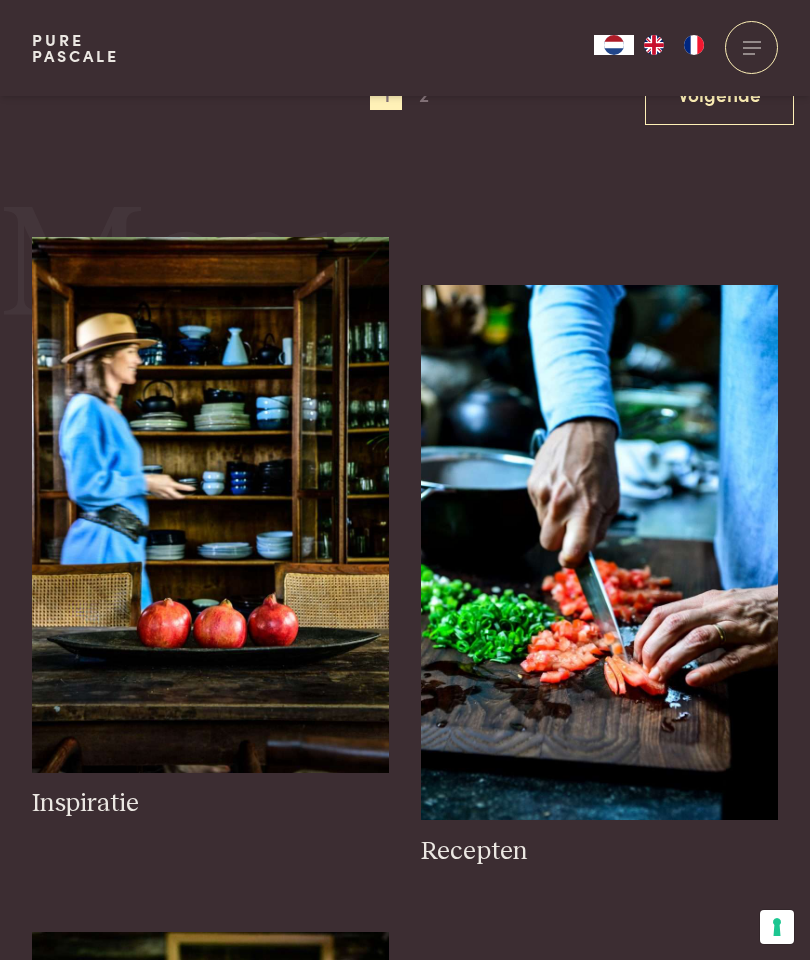 click at bounding box center (599, 553) 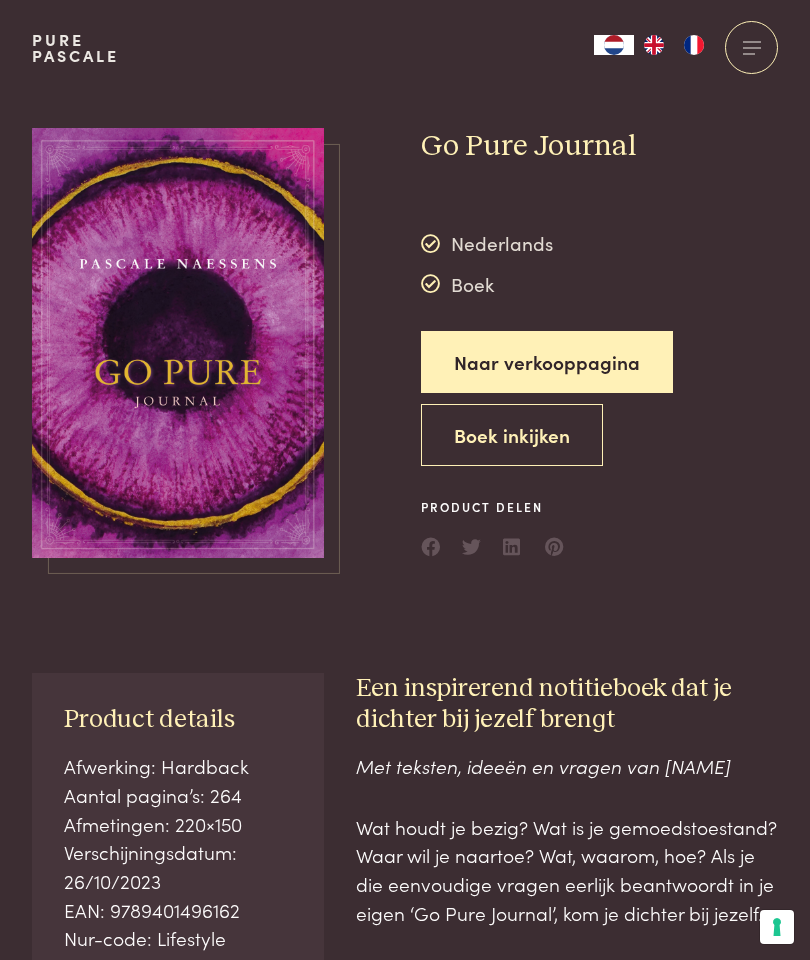 scroll, scrollTop: 59, scrollLeft: 0, axis: vertical 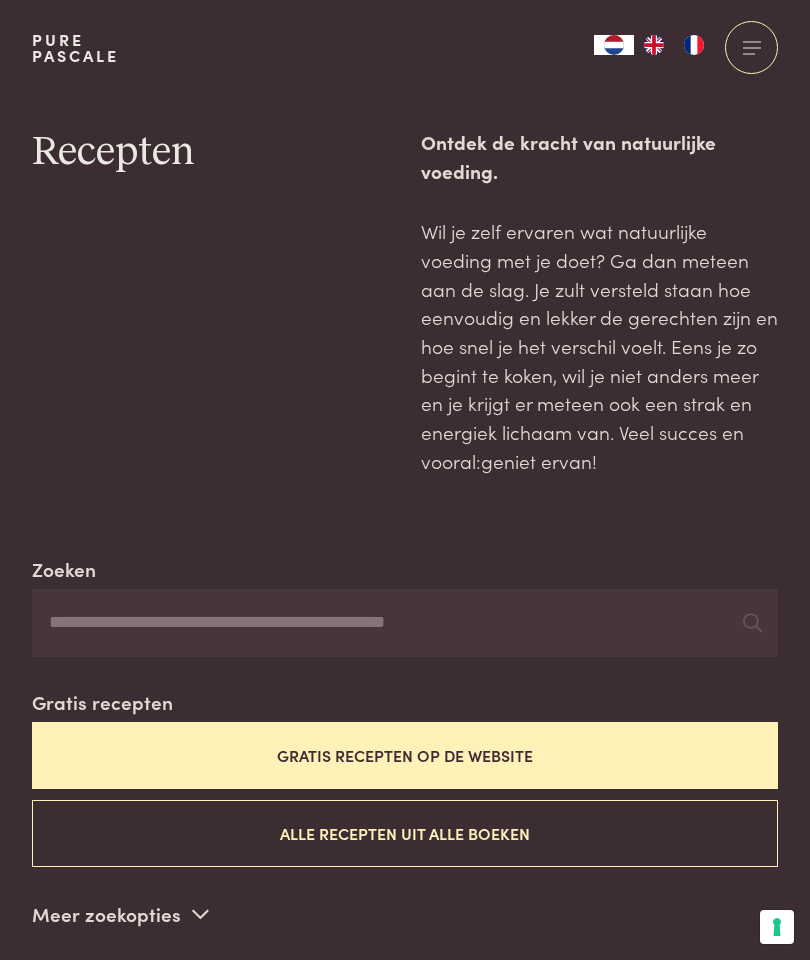 click on "Gratis recepten op de website" at bounding box center [405, 755] 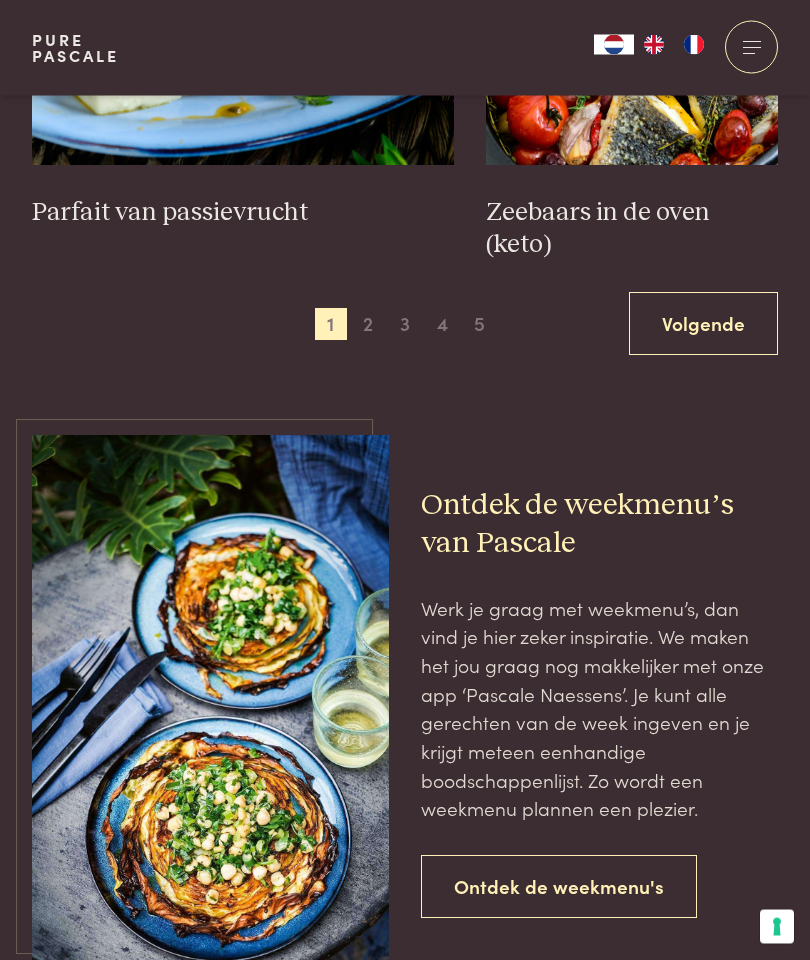 scroll, scrollTop: 3182, scrollLeft: 0, axis: vertical 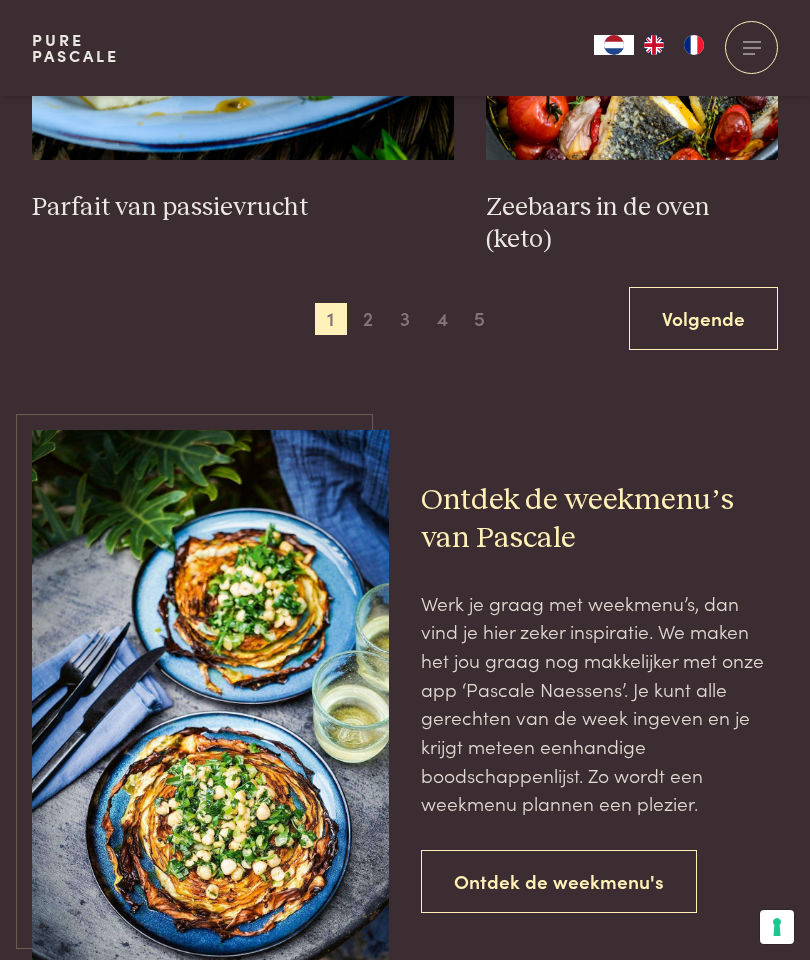 click on "Ontdek de weekmenu's" at bounding box center (559, 881) 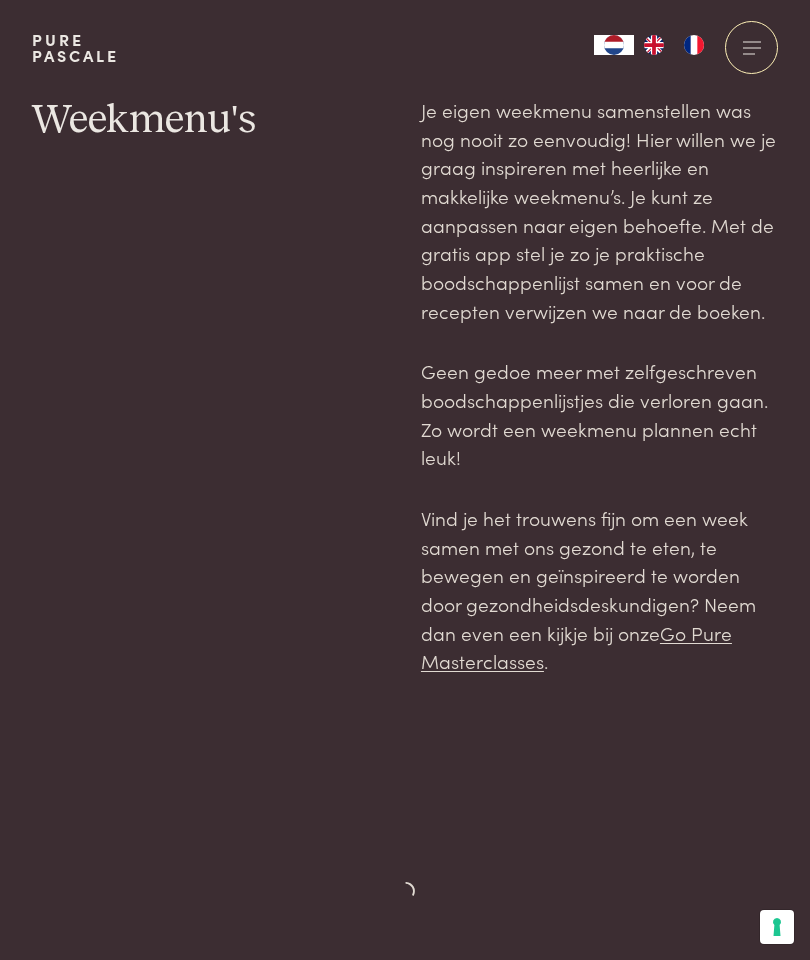 scroll, scrollTop: 0, scrollLeft: 0, axis: both 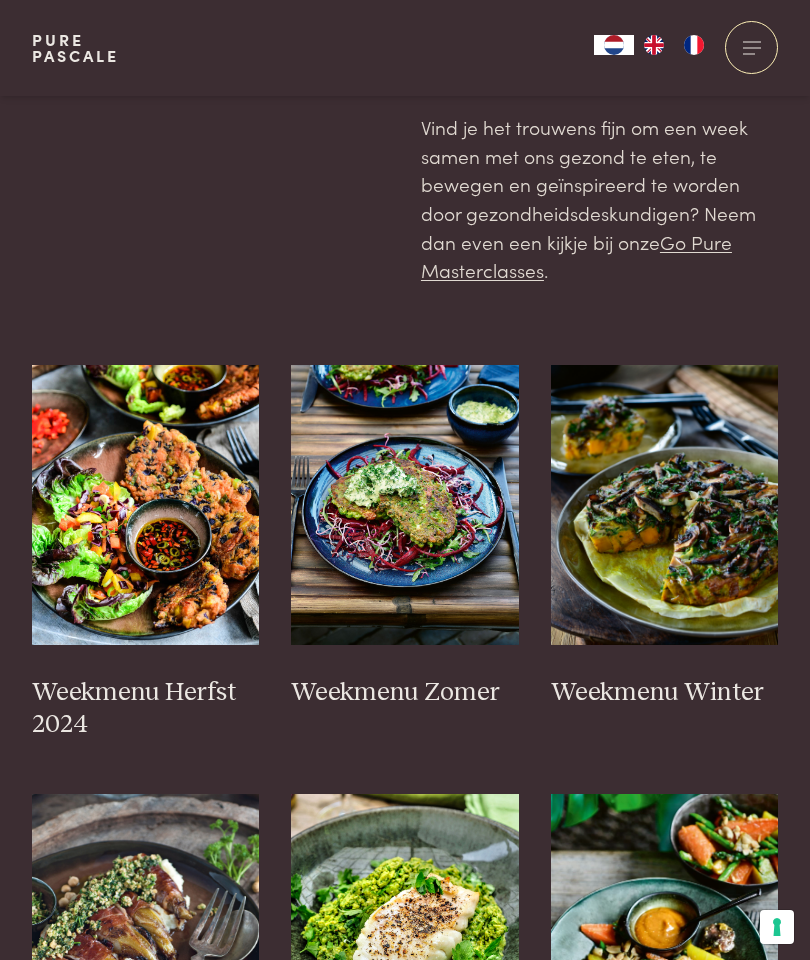 click at bounding box center (405, 505) 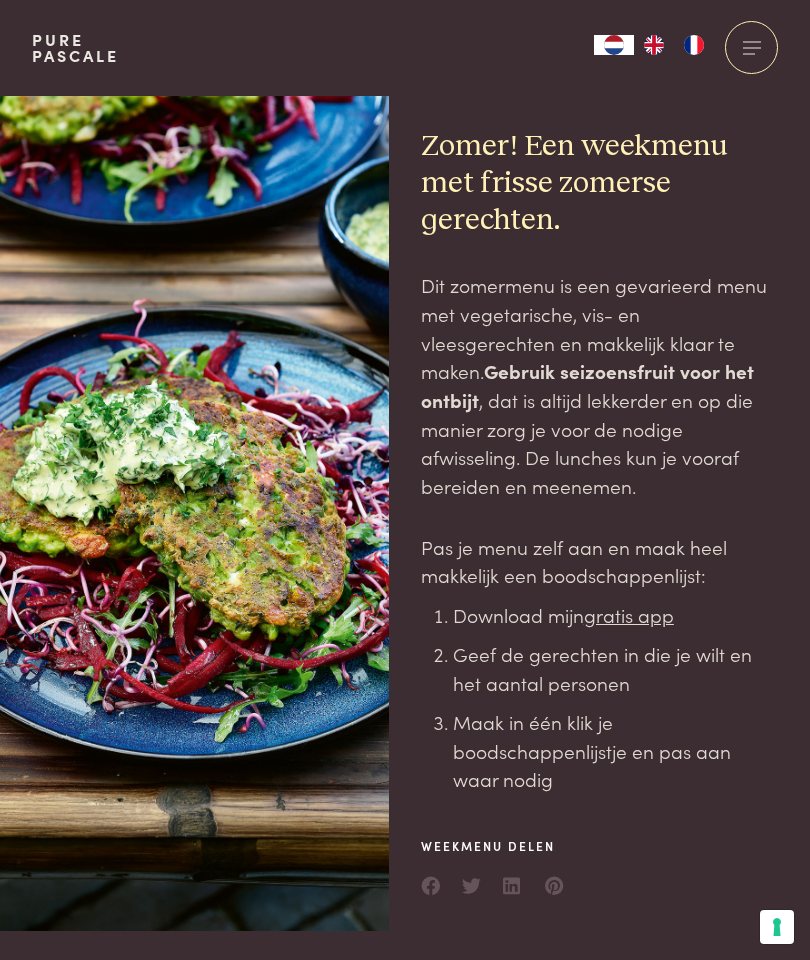 scroll, scrollTop: 0, scrollLeft: 0, axis: both 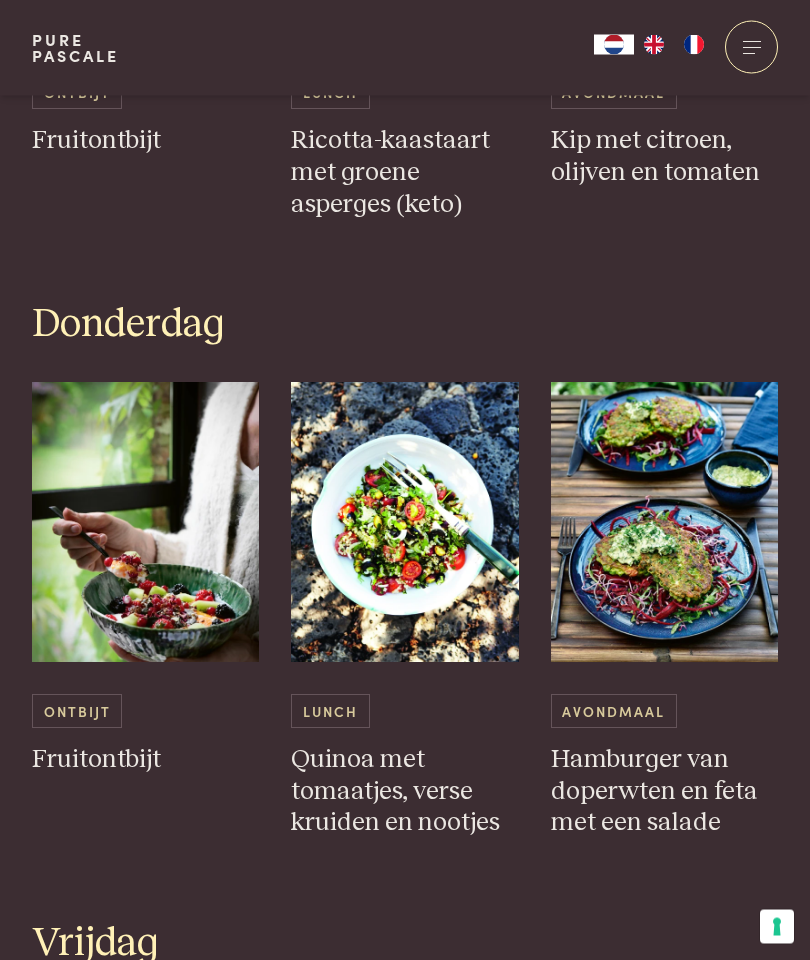 click at bounding box center (665, 523) 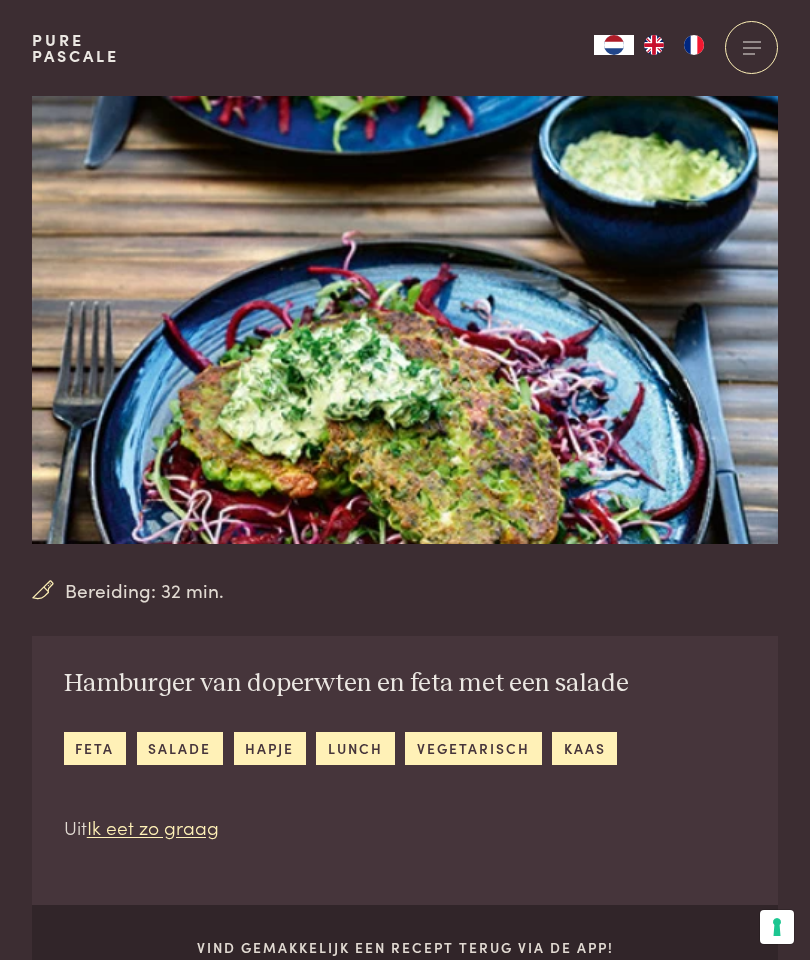 scroll, scrollTop: 0, scrollLeft: 0, axis: both 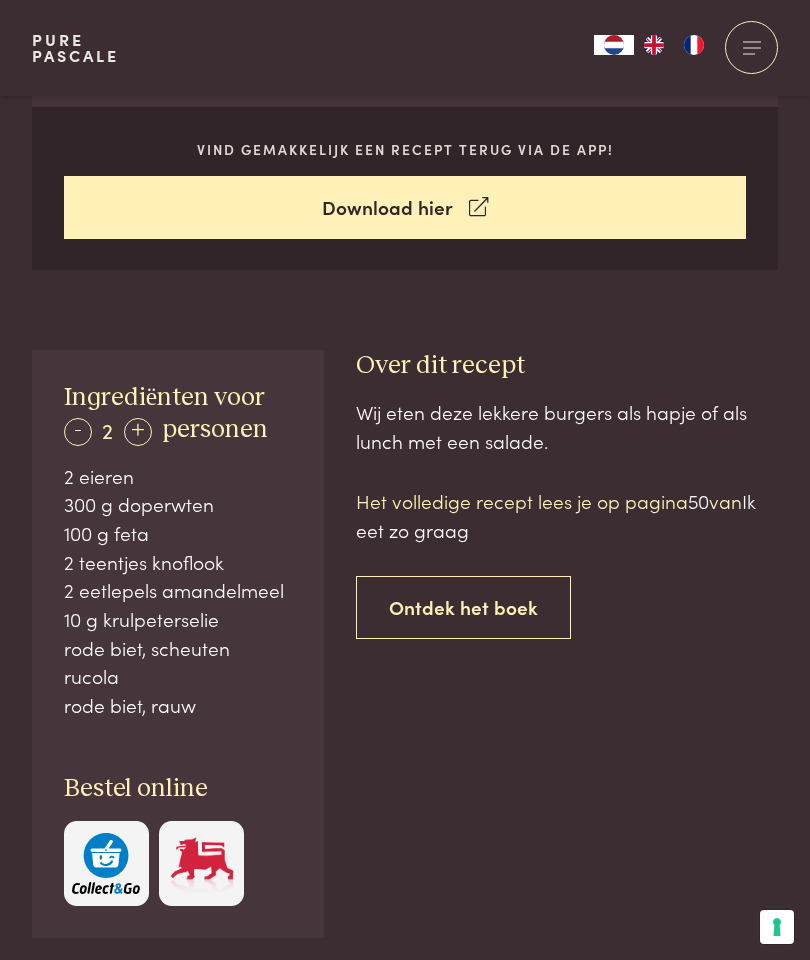 click on "Download hier" at bounding box center [405, 207] 